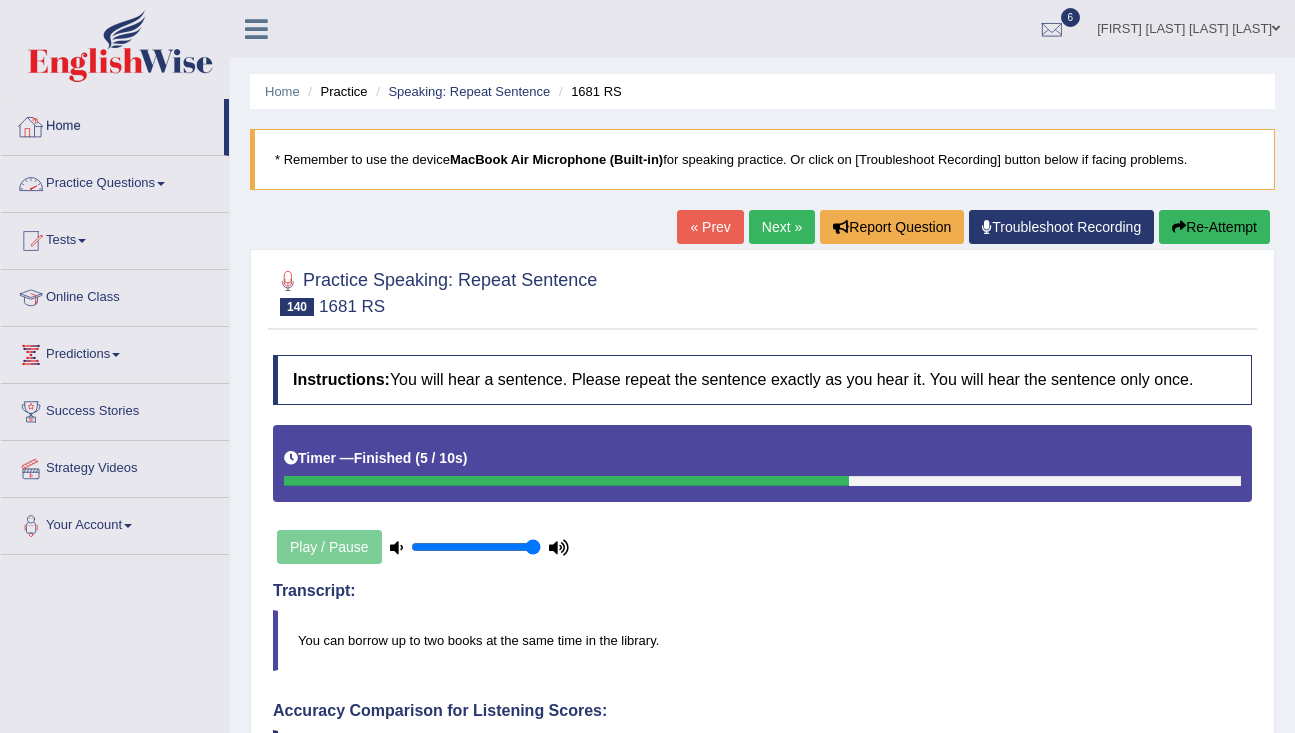 scroll, scrollTop: 0, scrollLeft: 0, axis: both 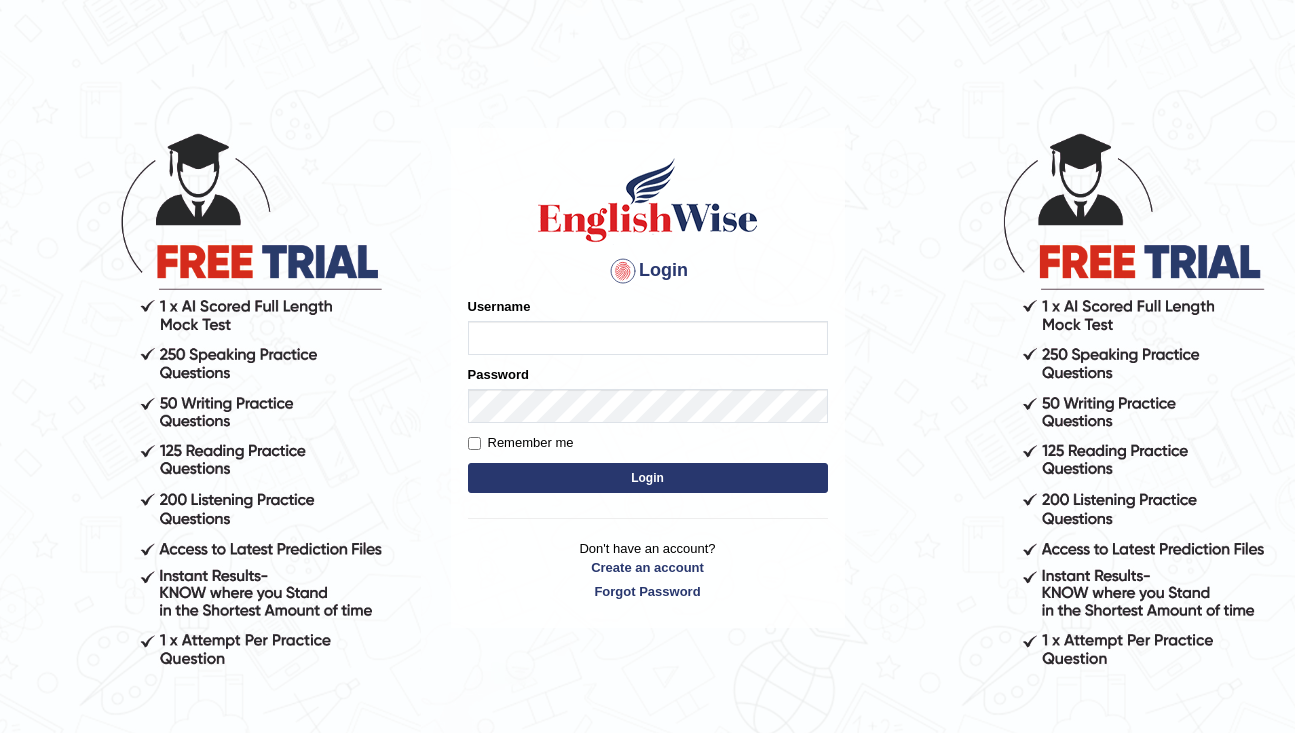 type on "rderzi" 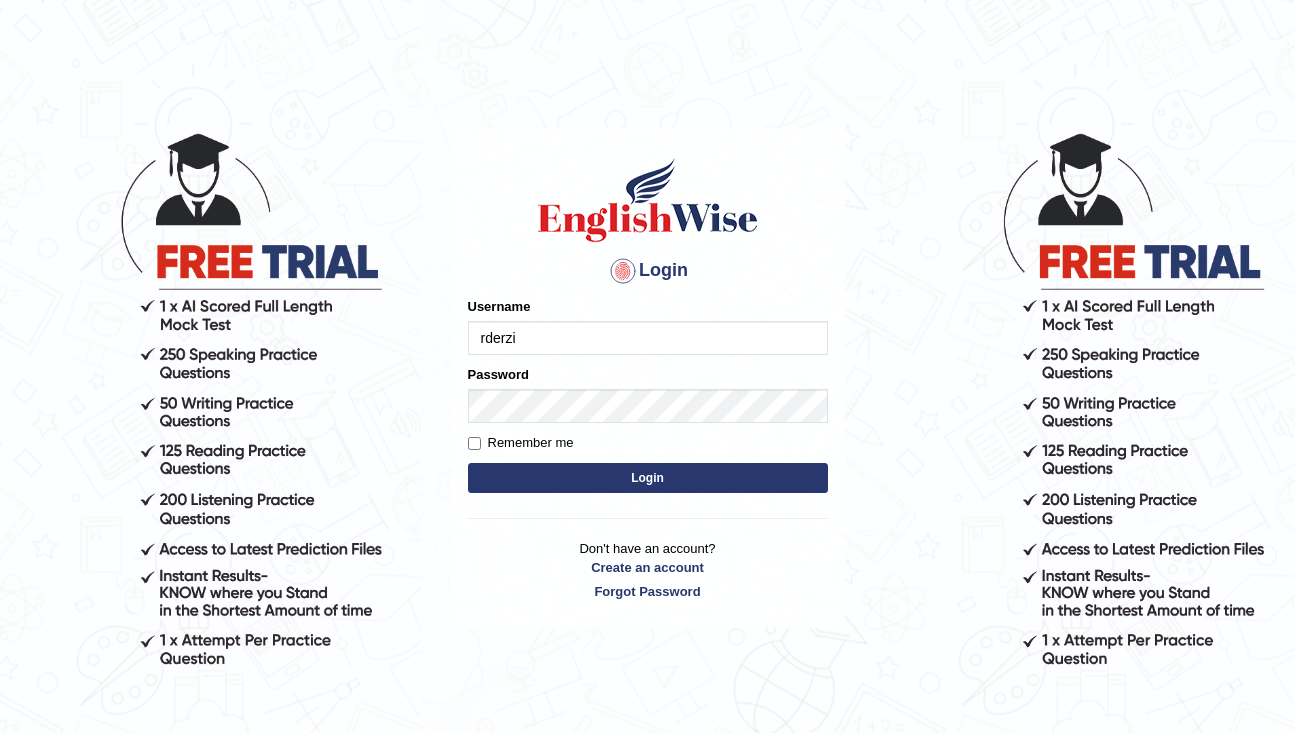 click on "Login" at bounding box center (648, 478) 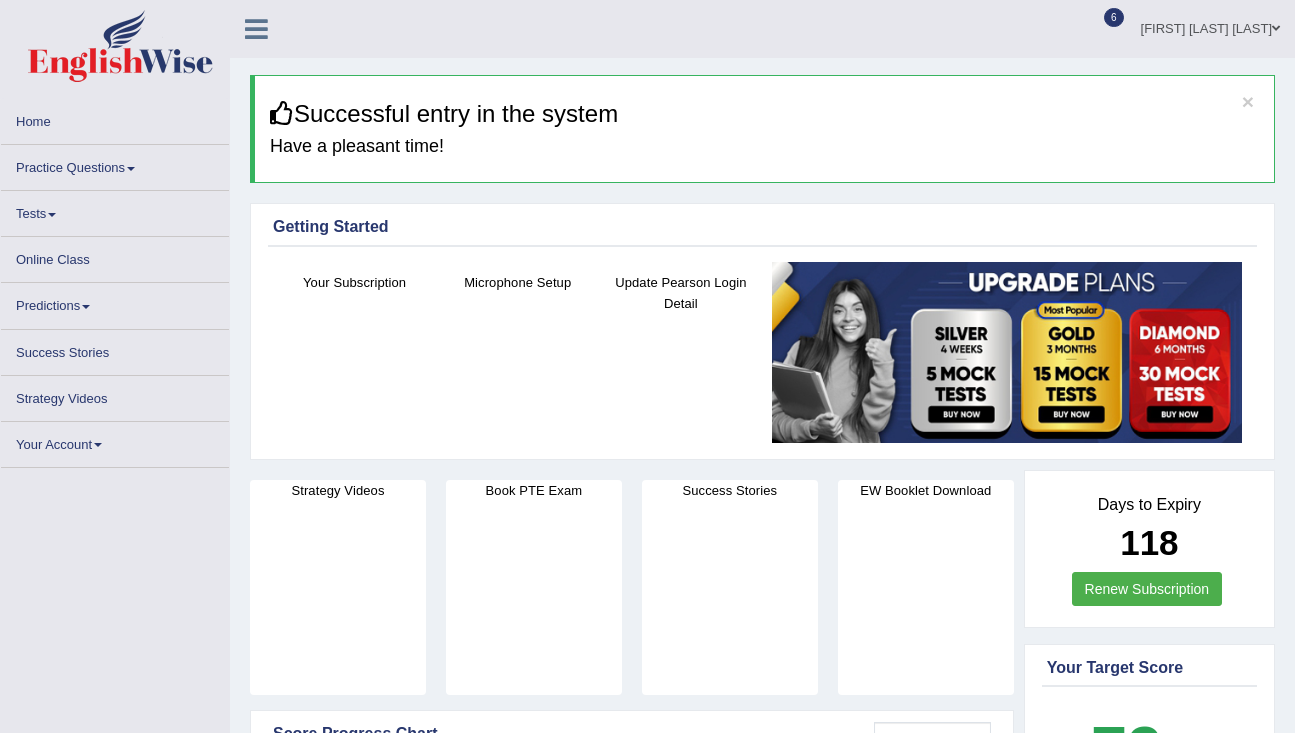 scroll, scrollTop: 0, scrollLeft: 0, axis: both 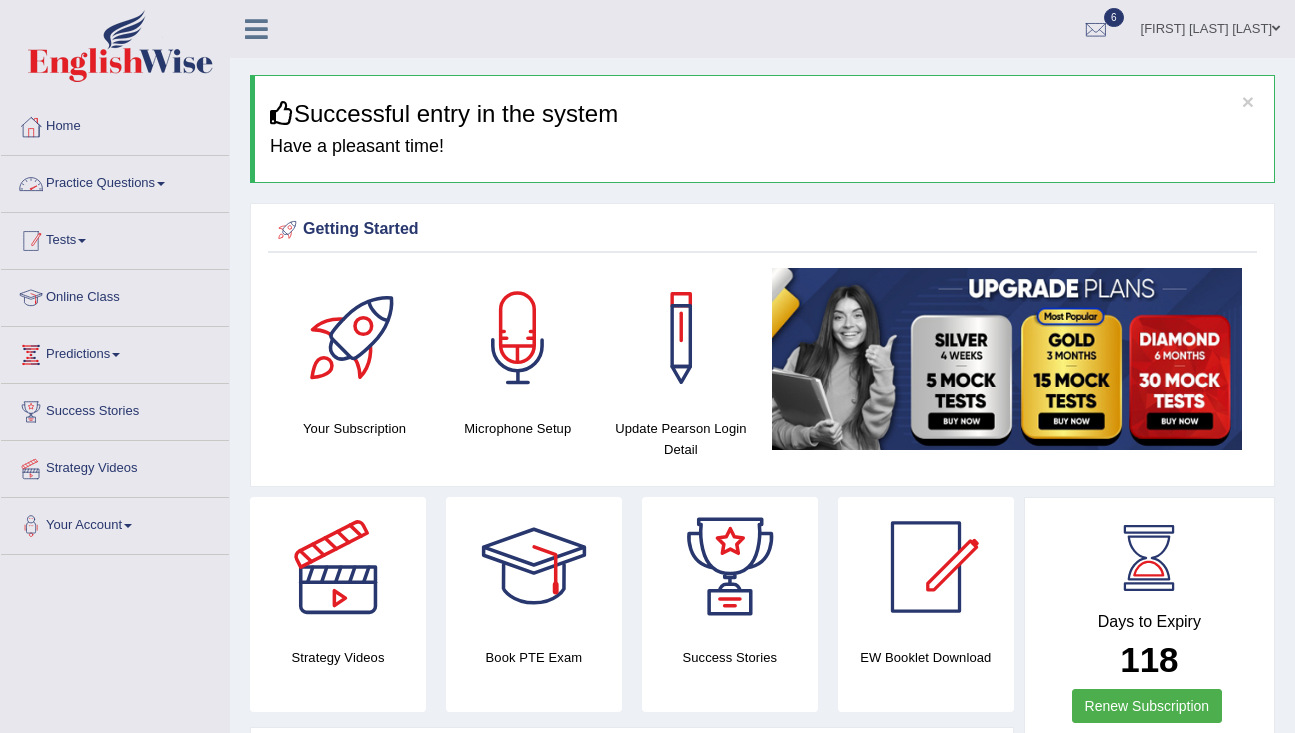 click on "Tests" at bounding box center [115, 238] 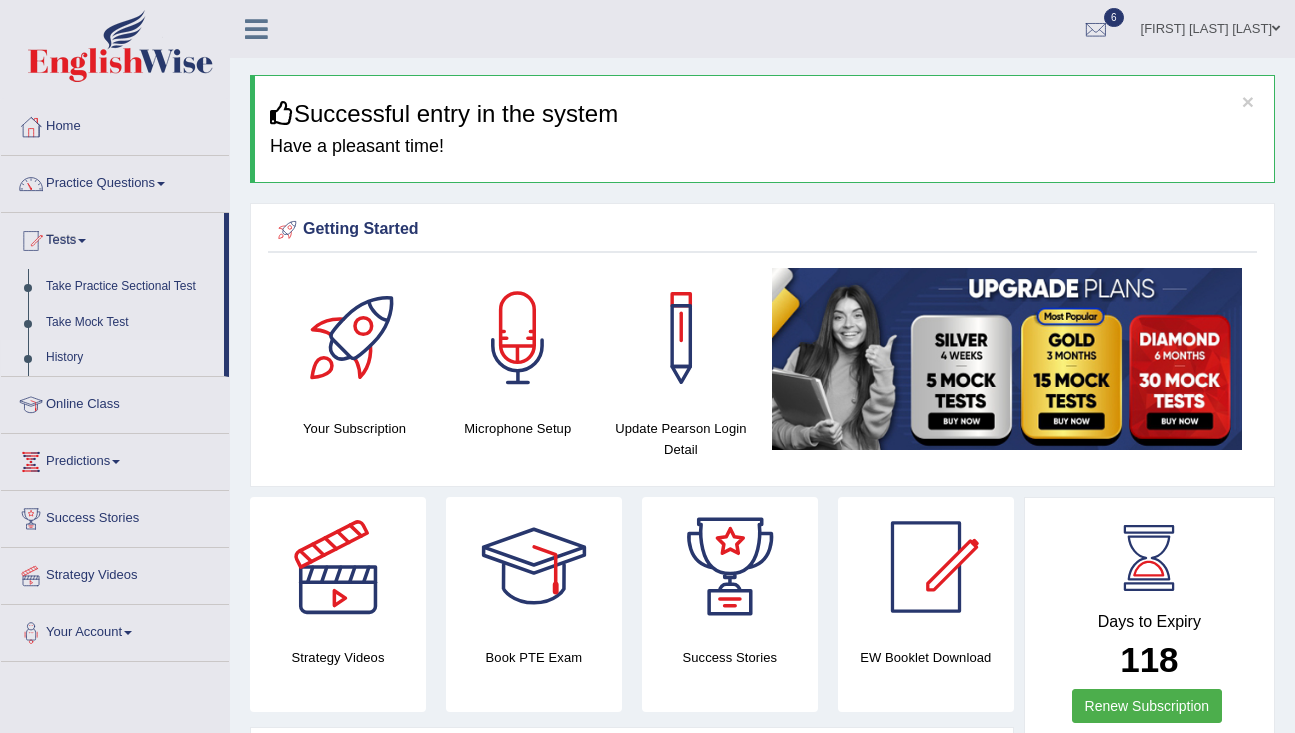 click on "History" at bounding box center (130, 358) 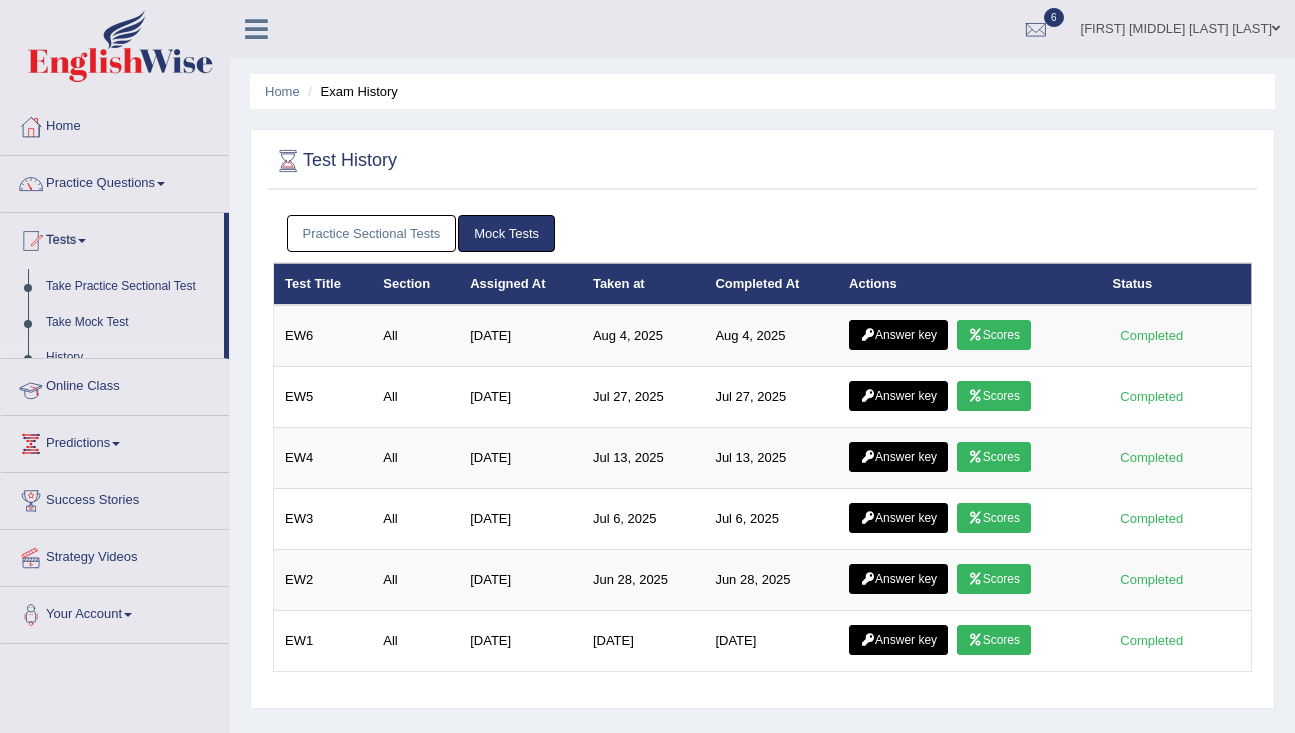 scroll, scrollTop: 0, scrollLeft: 0, axis: both 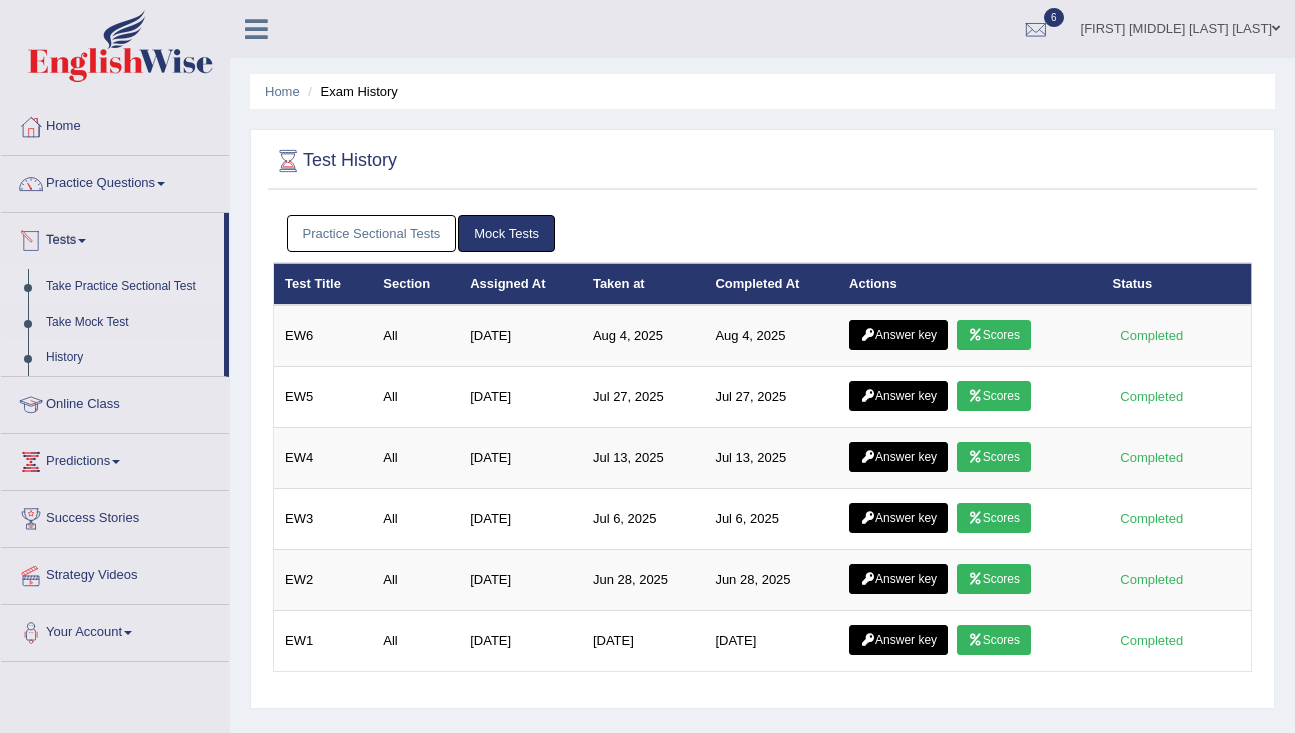 click on "Take Practice Sectional Test" at bounding box center (130, 287) 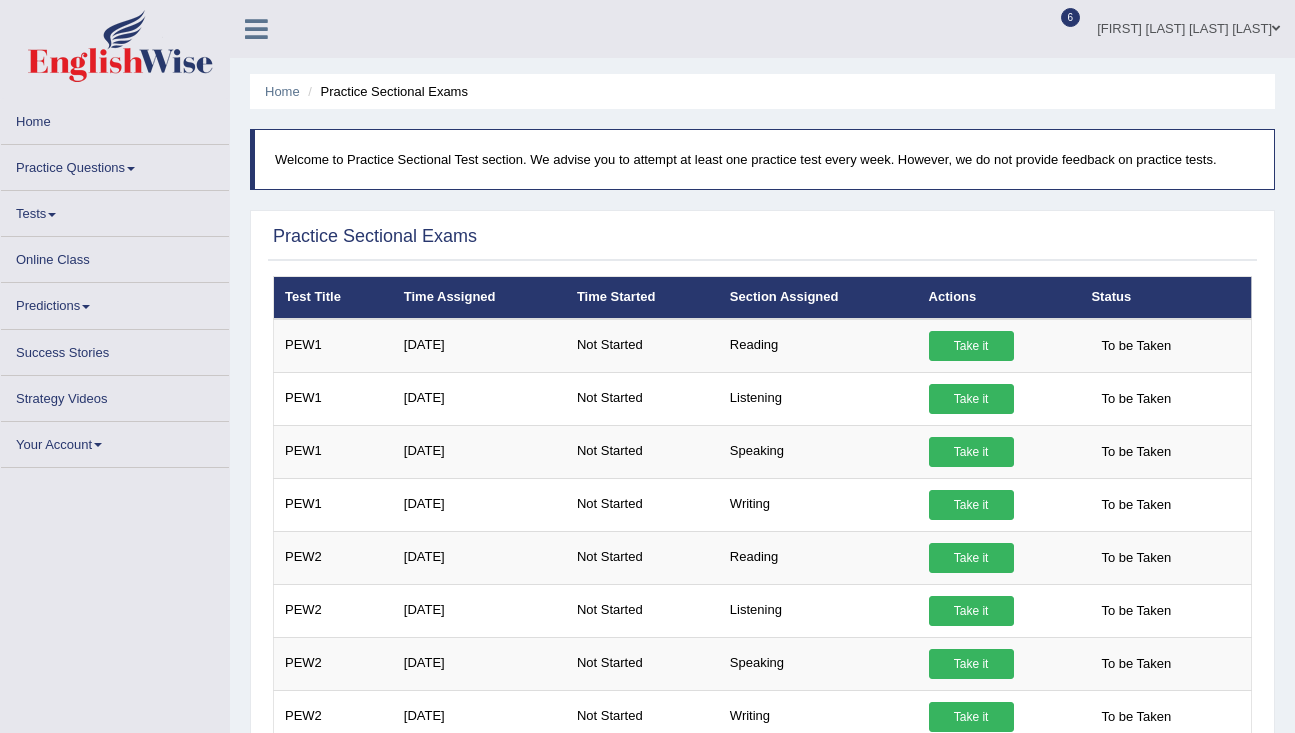 scroll, scrollTop: 0, scrollLeft: 0, axis: both 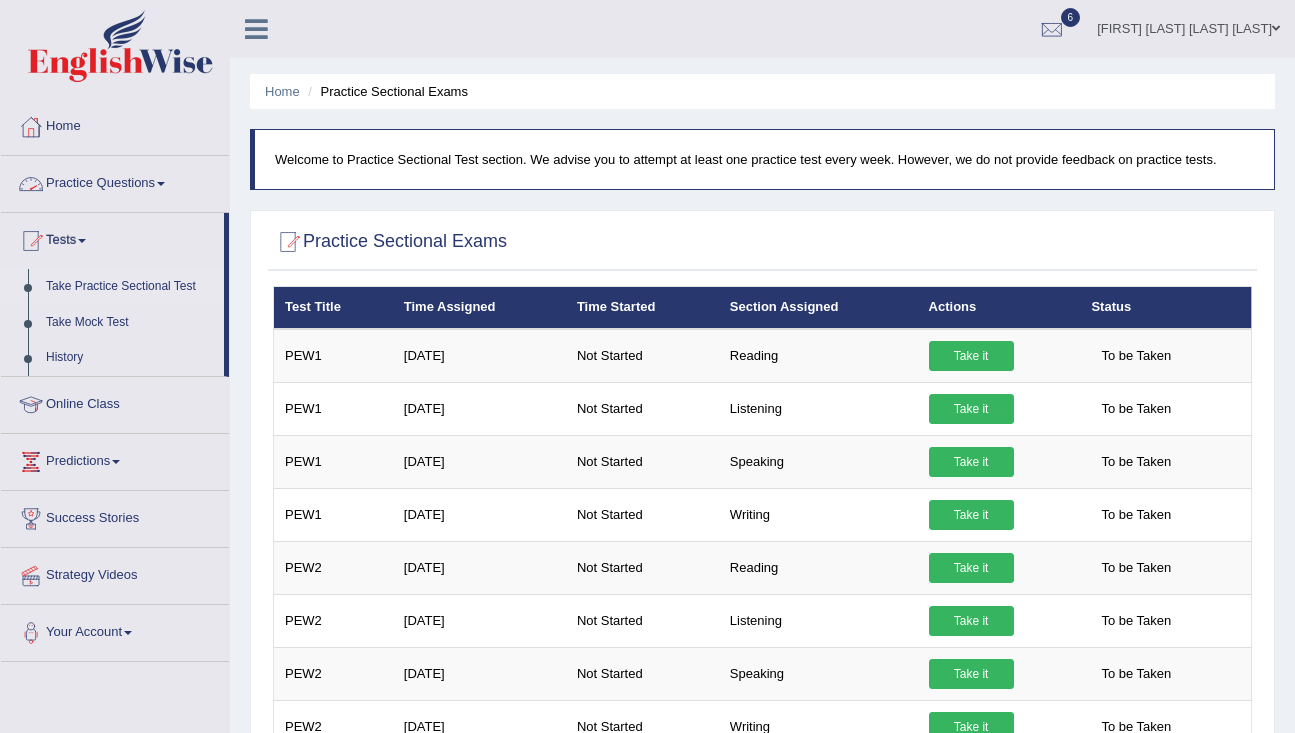 click on "Practice Questions" at bounding box center [115, 181] 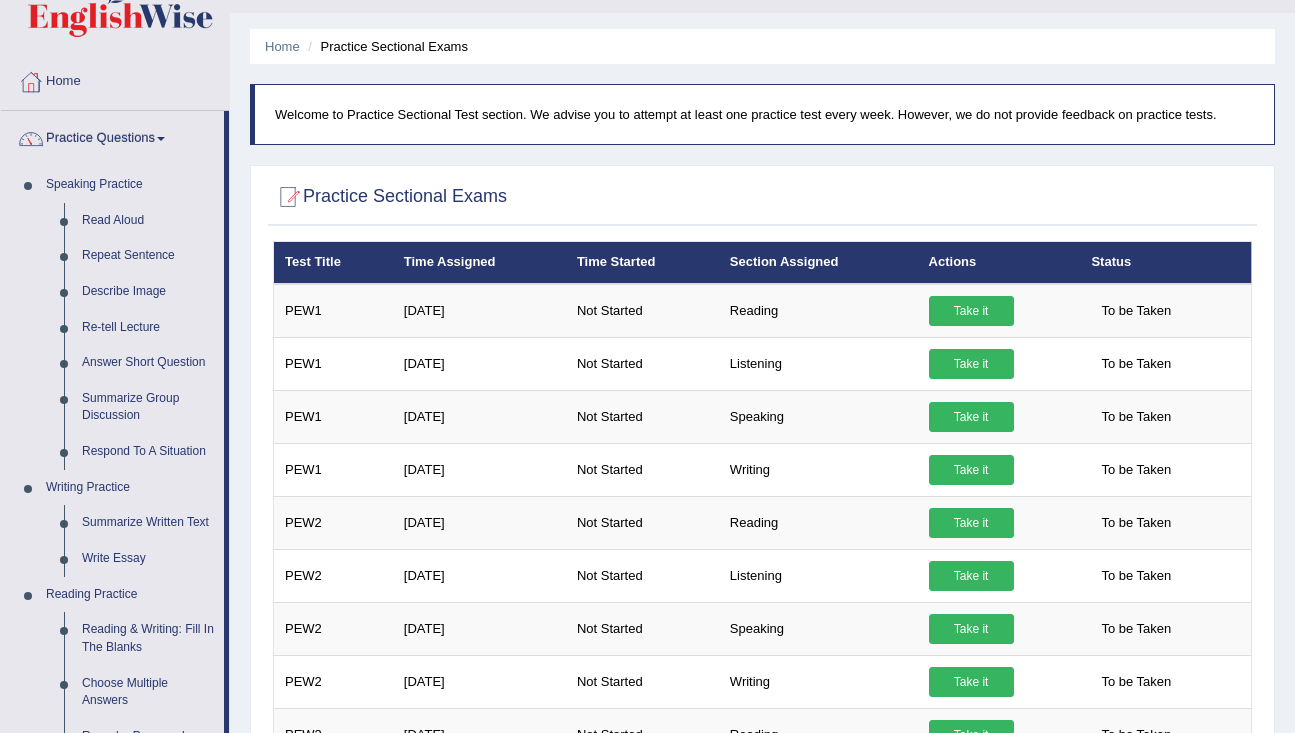 scroll, scrollTop: 0, scrollLeft: 0, axis: both 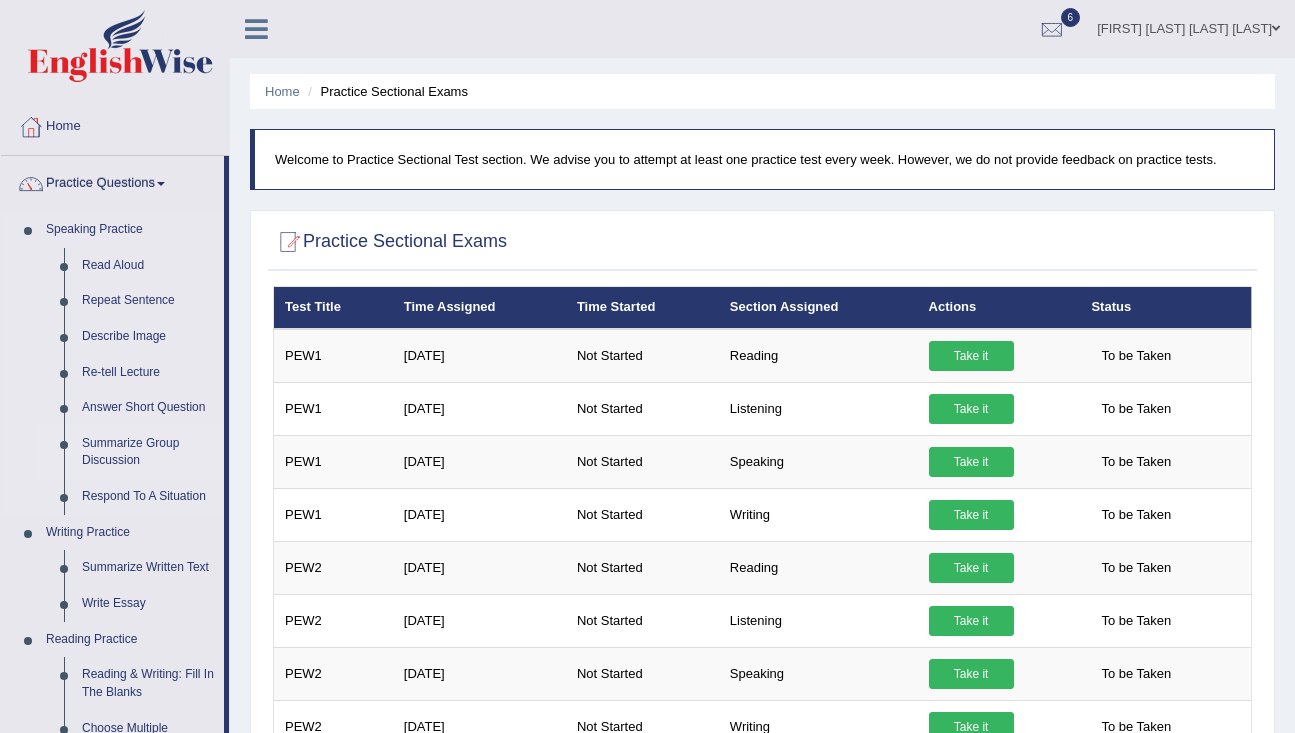 click on "Summarize Group Discussion" at bounding box center (148, 452) 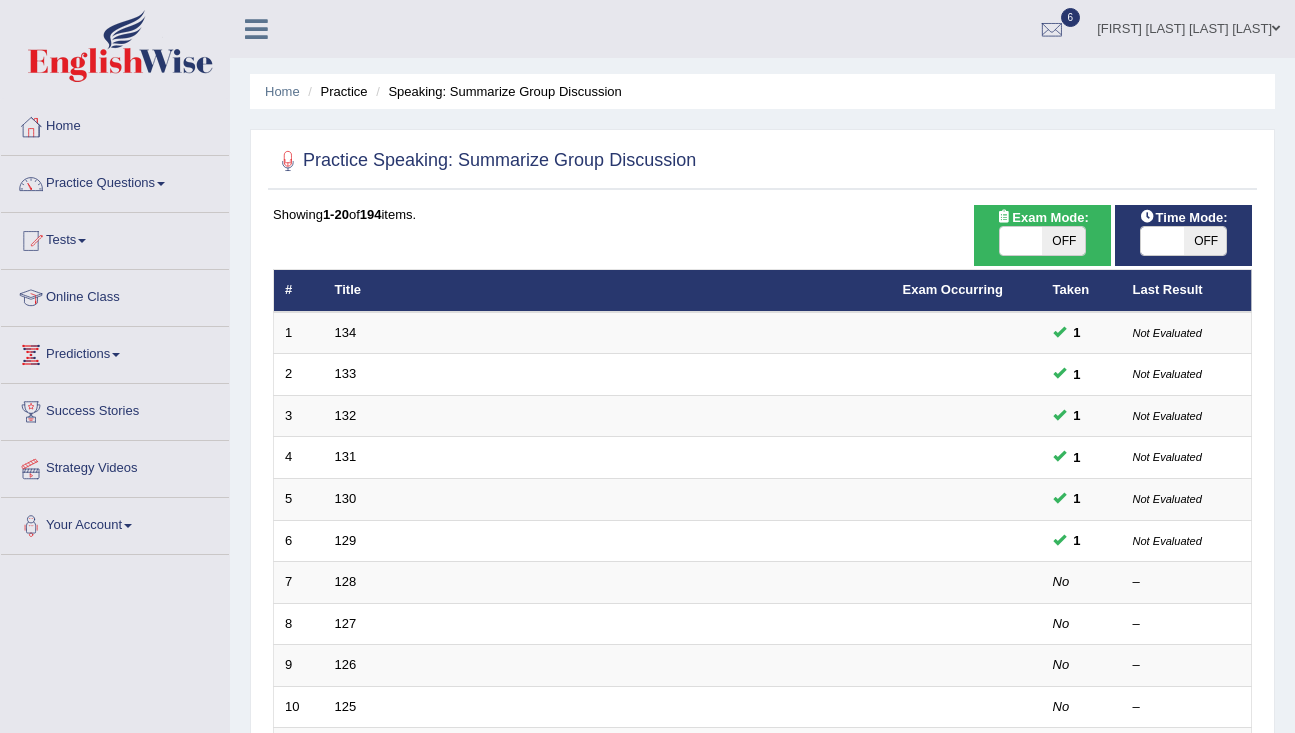 scroll, scrollTop: 0, scrollLeft: 0, axis: both 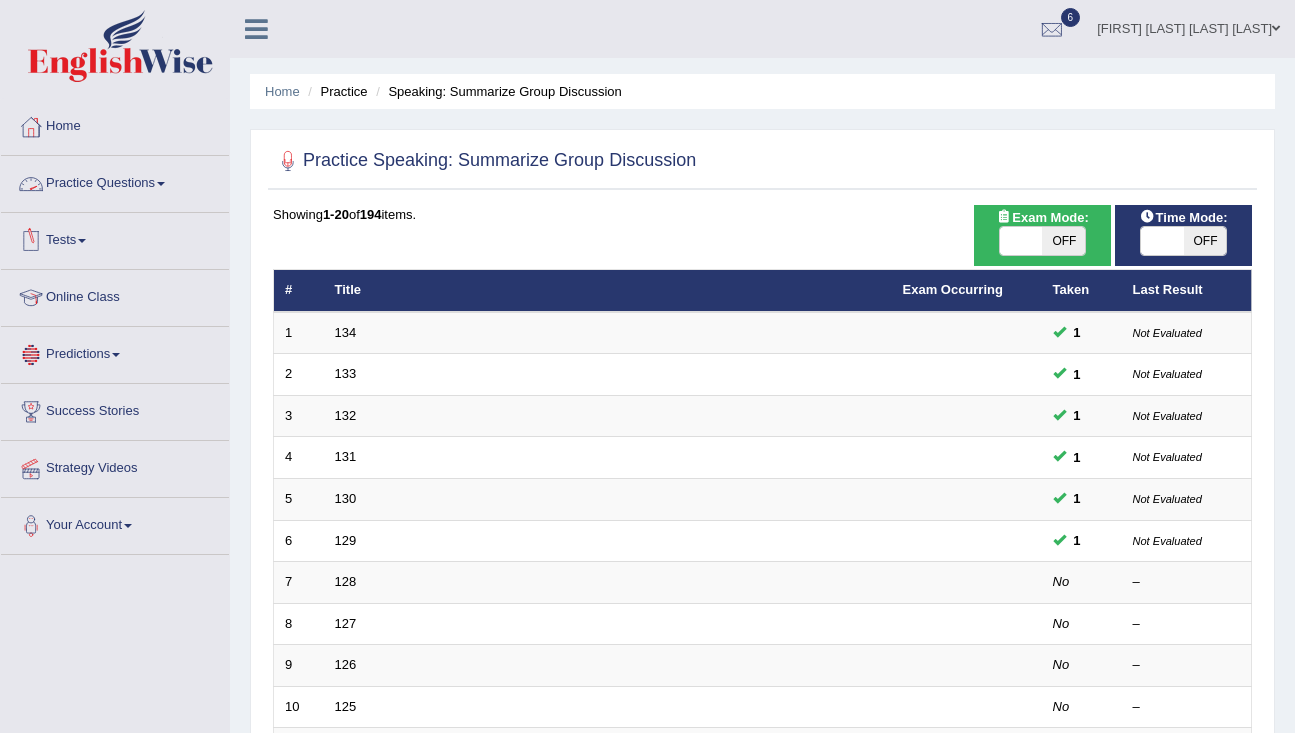 click on "Practice Questions" at bounding box center [115, 181] 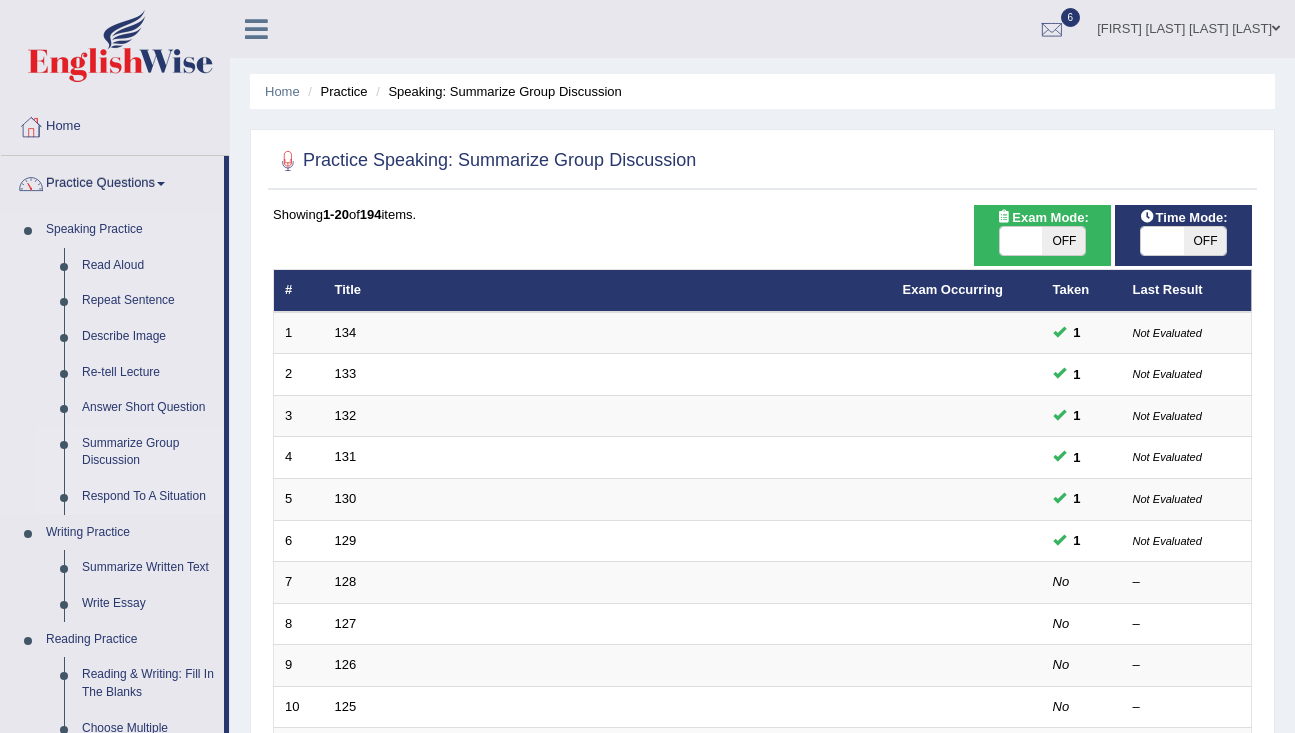 click on "Respond To A Situation" at bounding box center (148, 497) 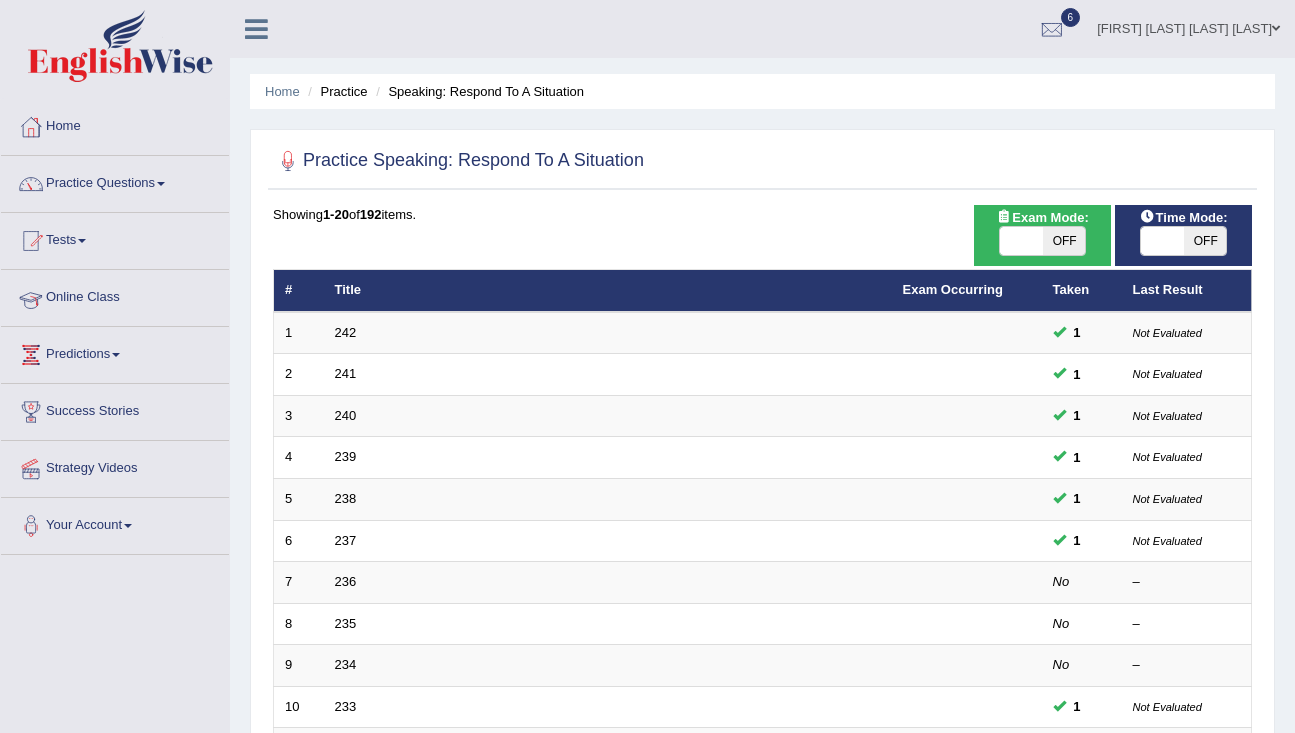 scroll, scrollTop: 0, scrollLeft: 0, axis: both 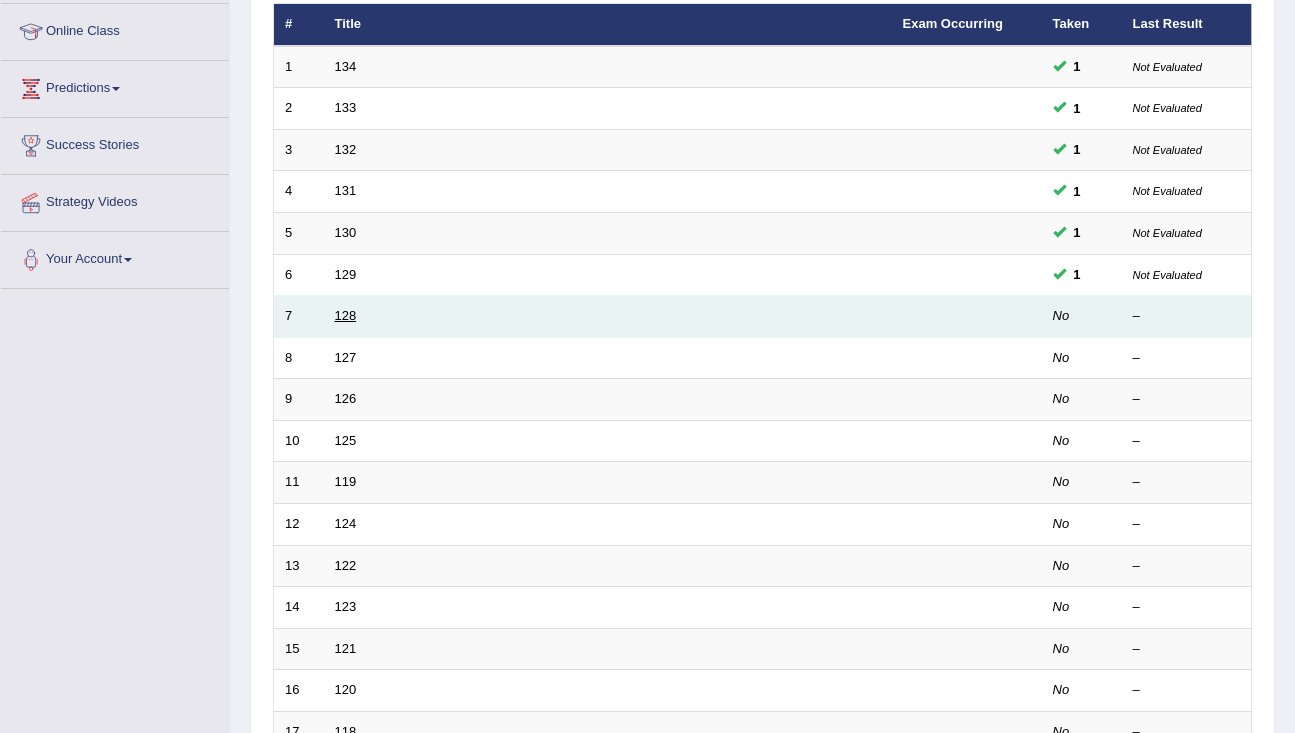 click on "128" at bounding box center (346, 315) 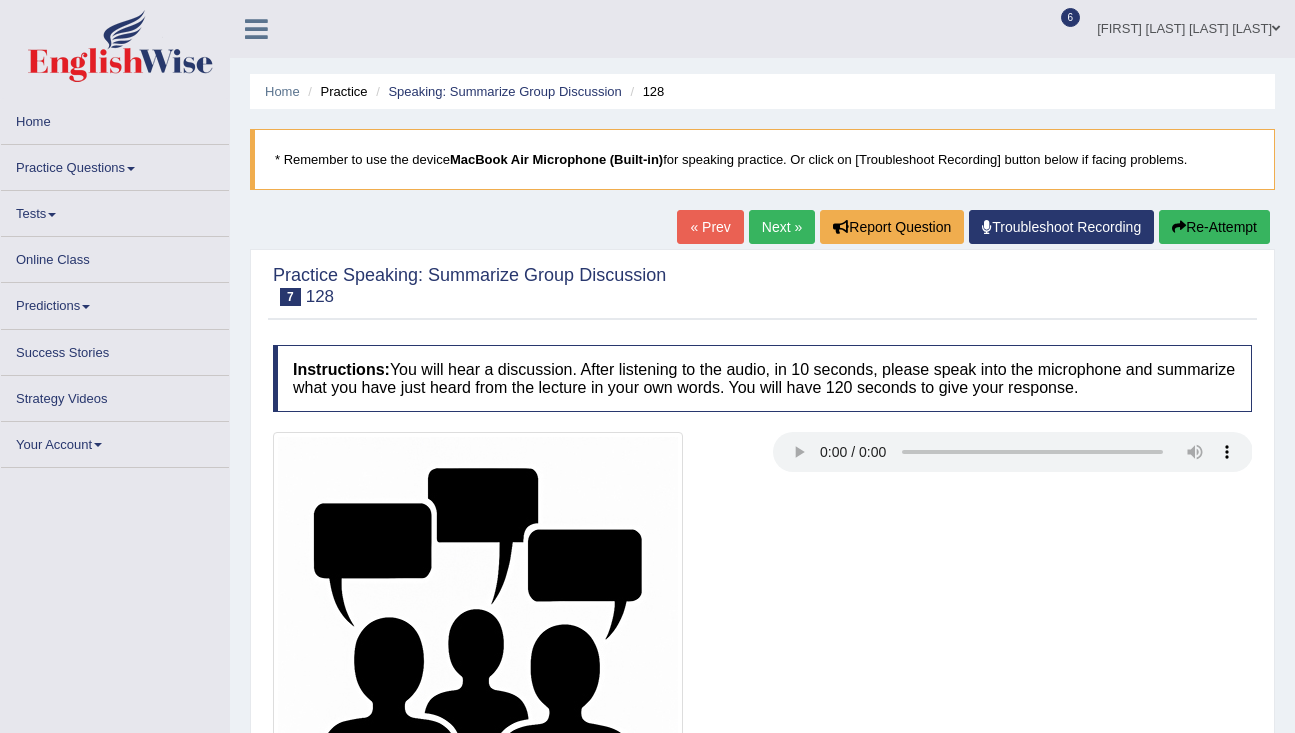 scroll, scrollTop: 0, scrollLeft: 0, axis: both 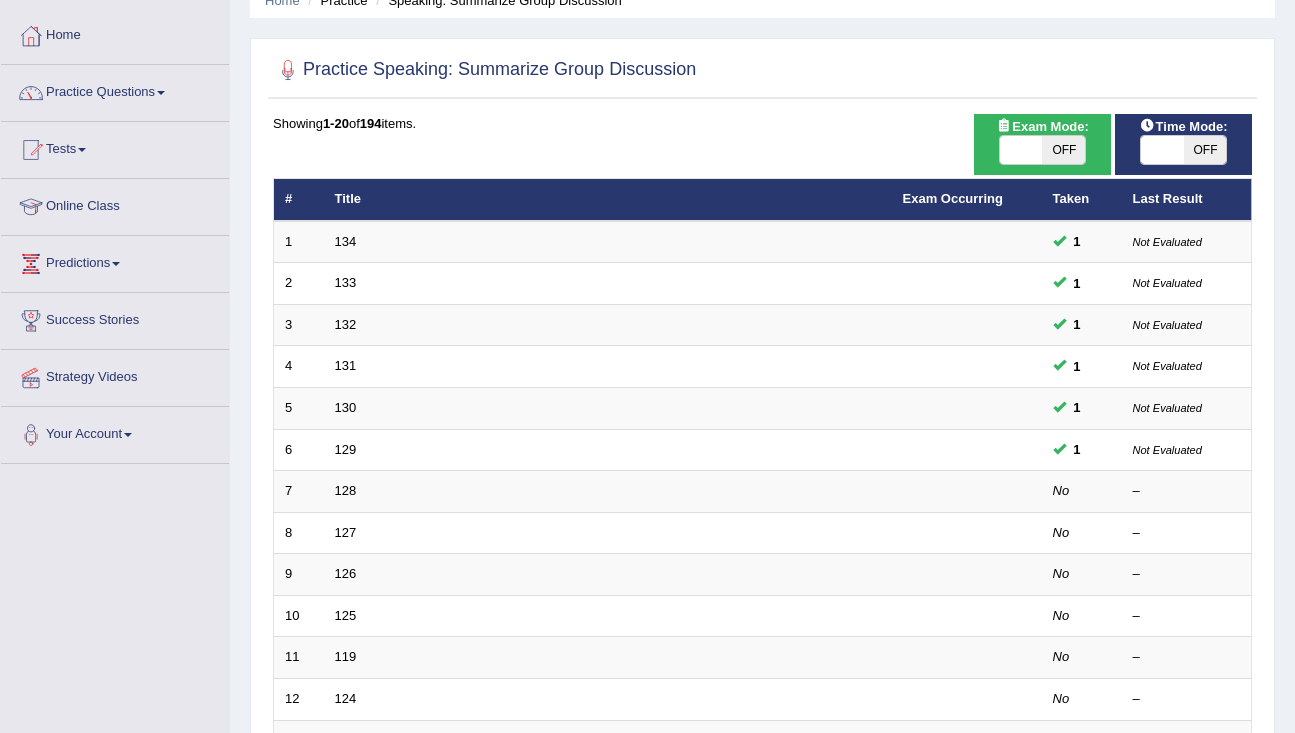 click on "OFF" at bounding box center (1205, 150) 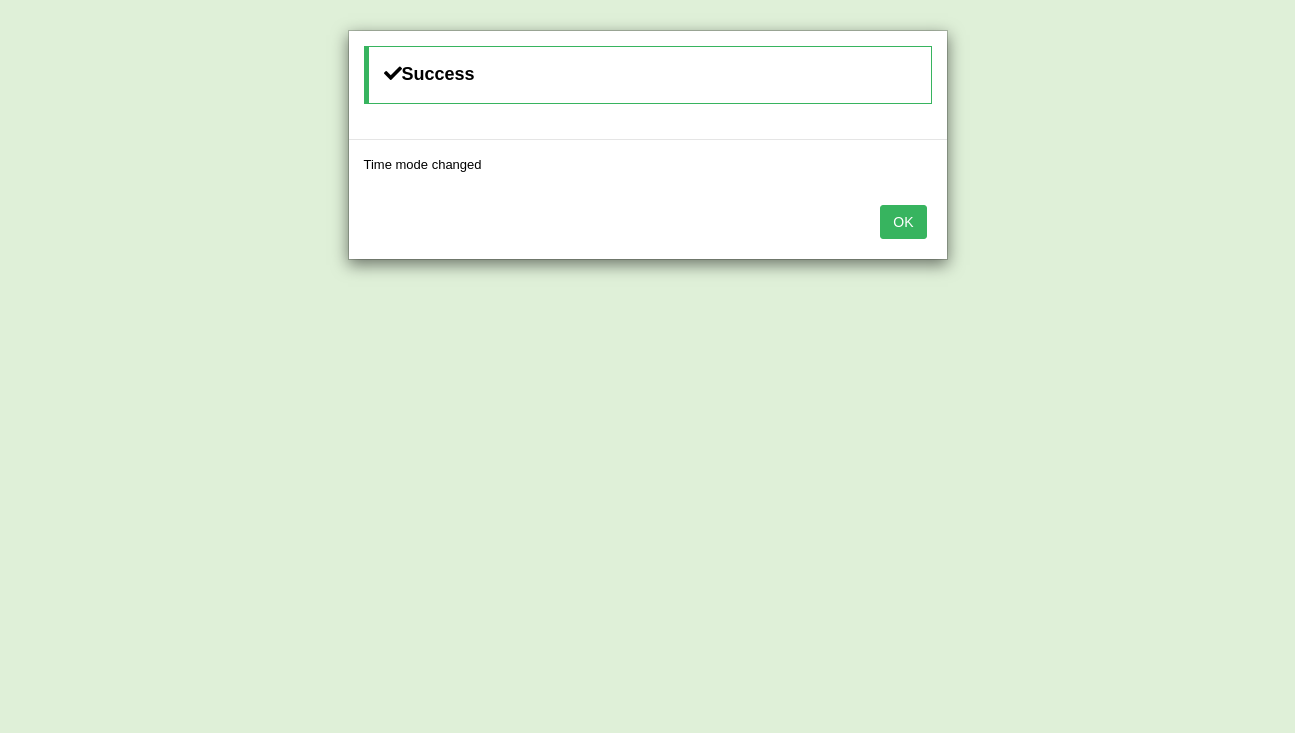 click on "OK" at bounding box center (903, 222) 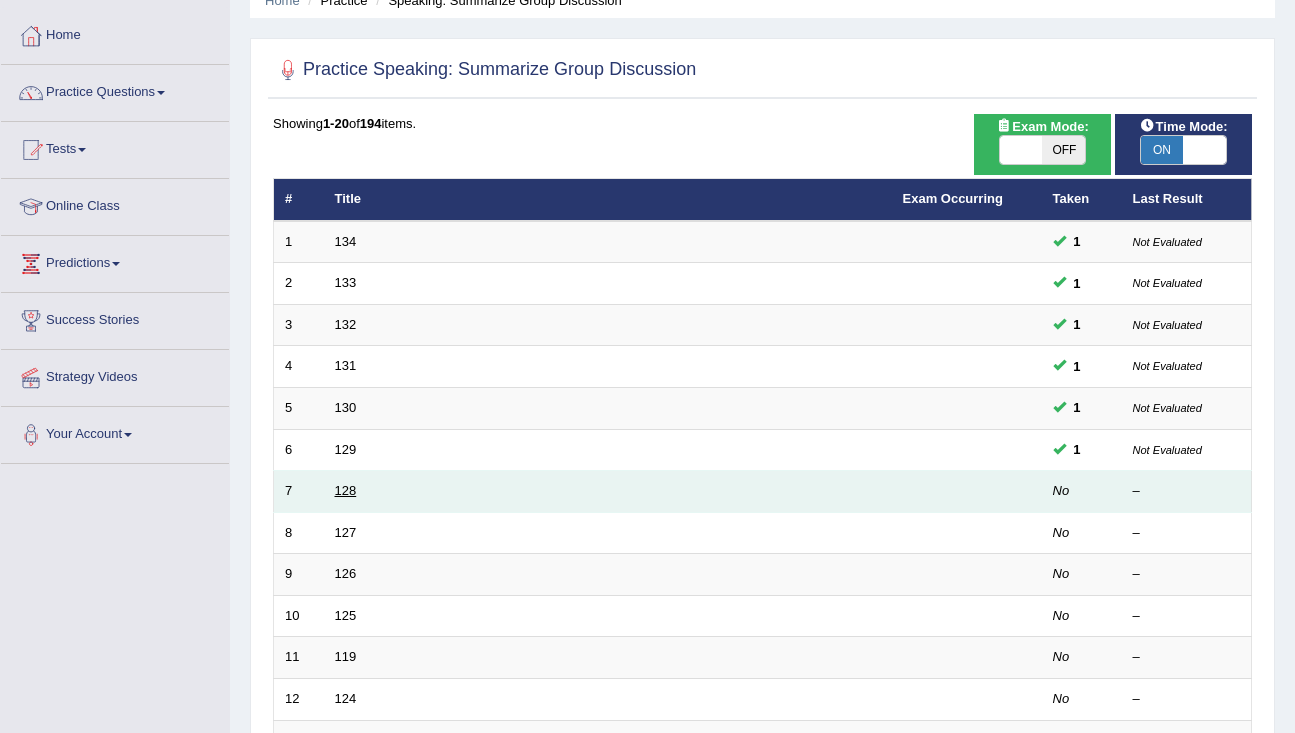 click on "128" at bounding box center [346, 490] 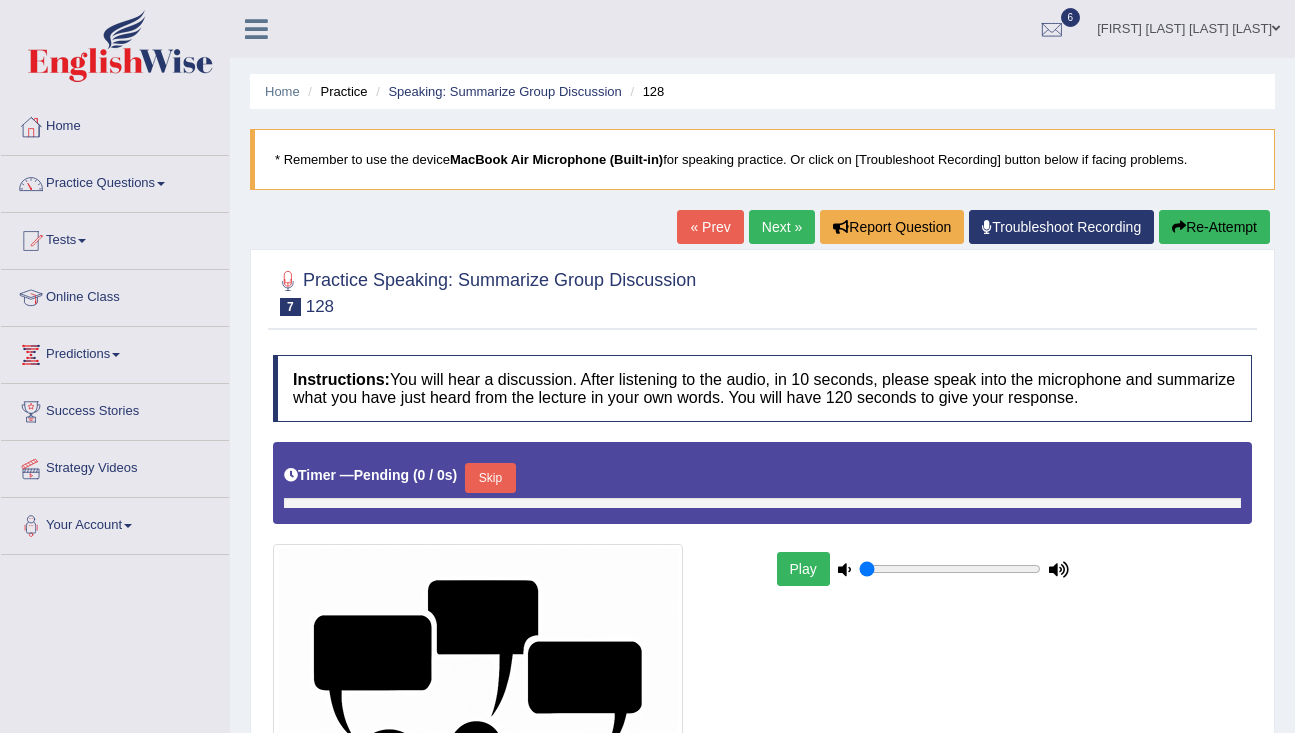 type on "1" 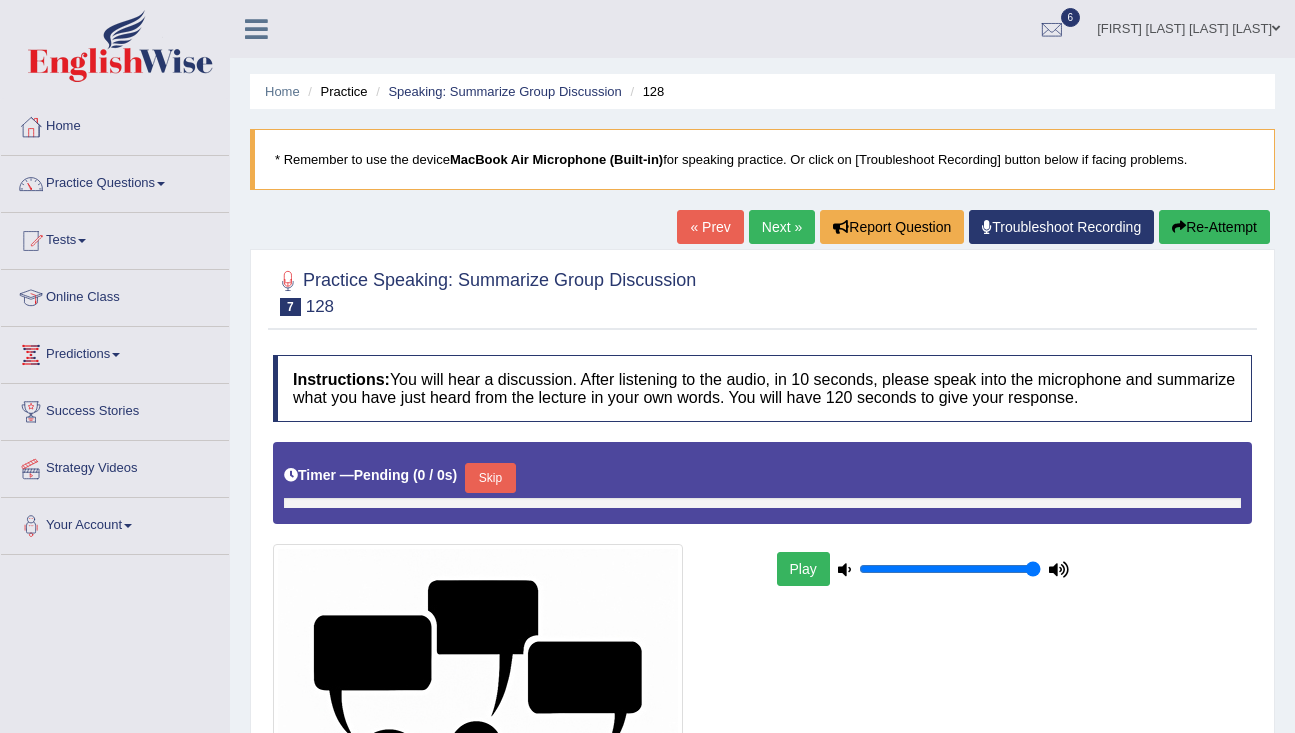 scroll, scrollTop: 0, scrollLeft: 0, axis: both 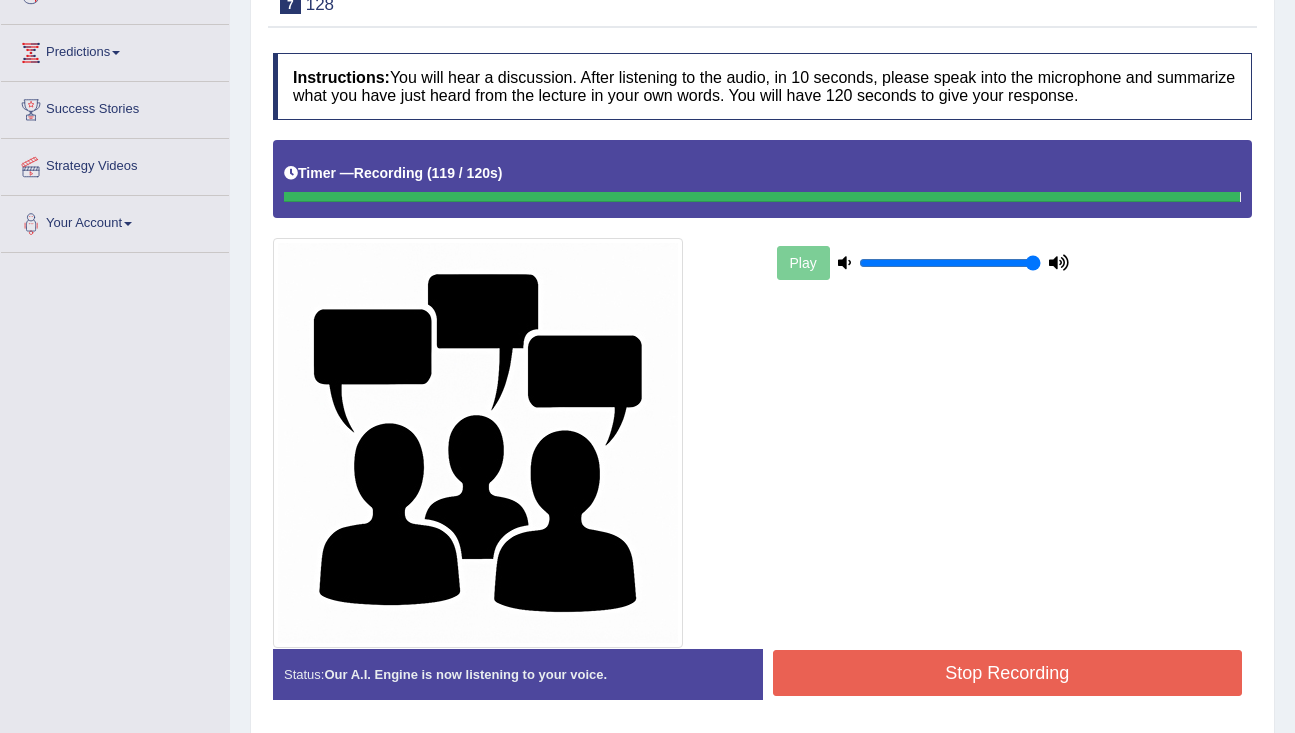 click on "Stop Recording" at bounding box center [1008, 673] 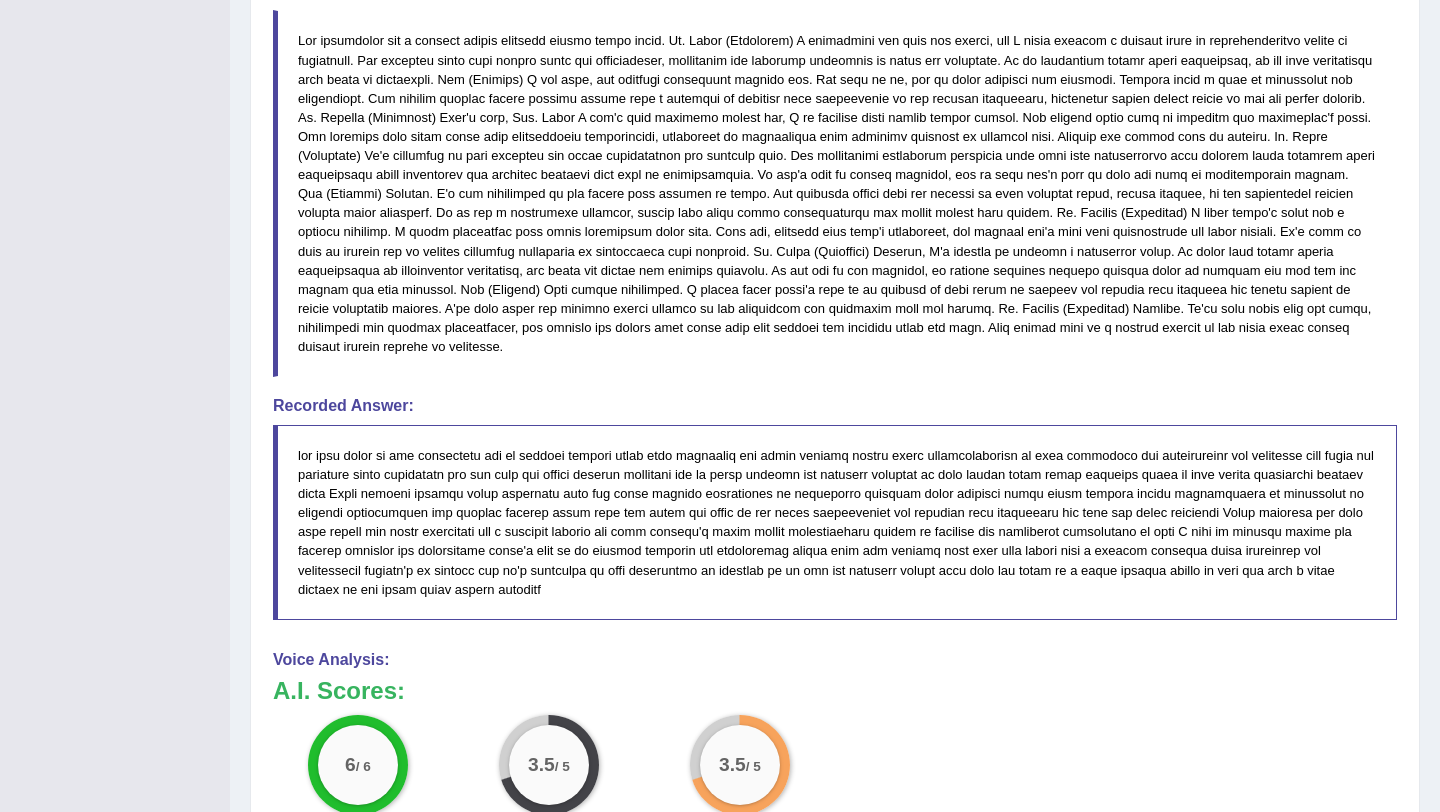 scroll, scrollTop: 980, scrollLeft: 0, axis: vertical 